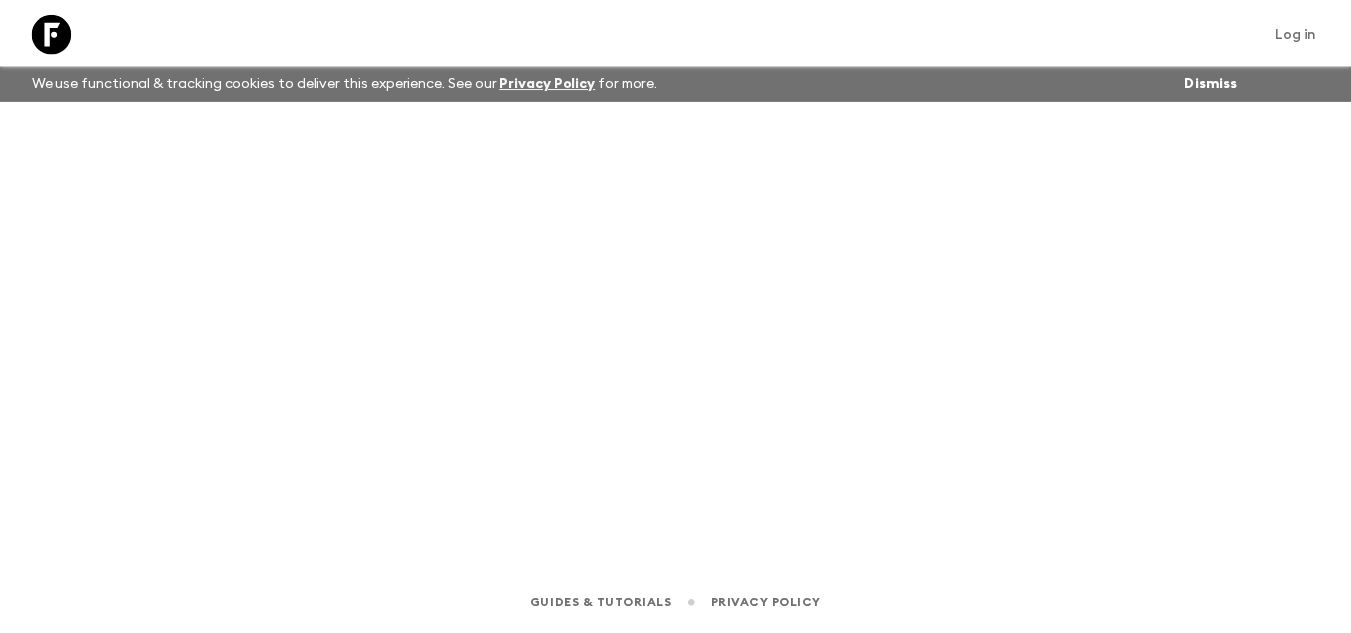 scroll, scrollTop: 0, scrollLeft: 0, axis: both 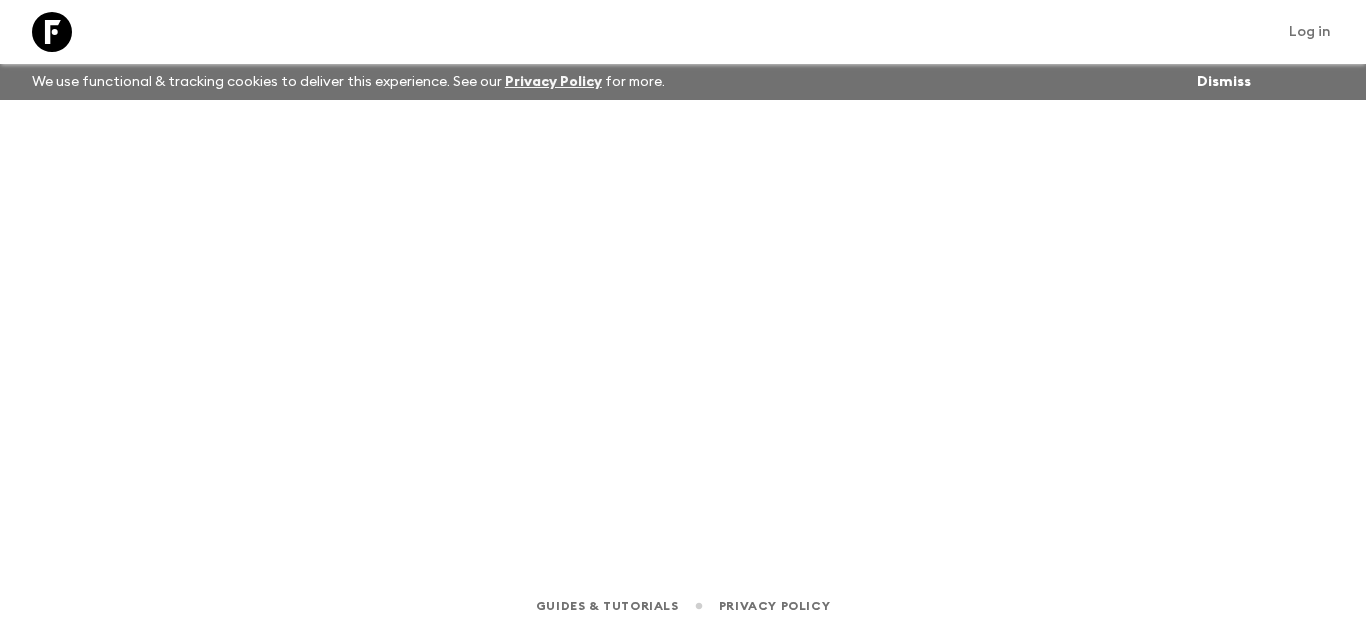 click 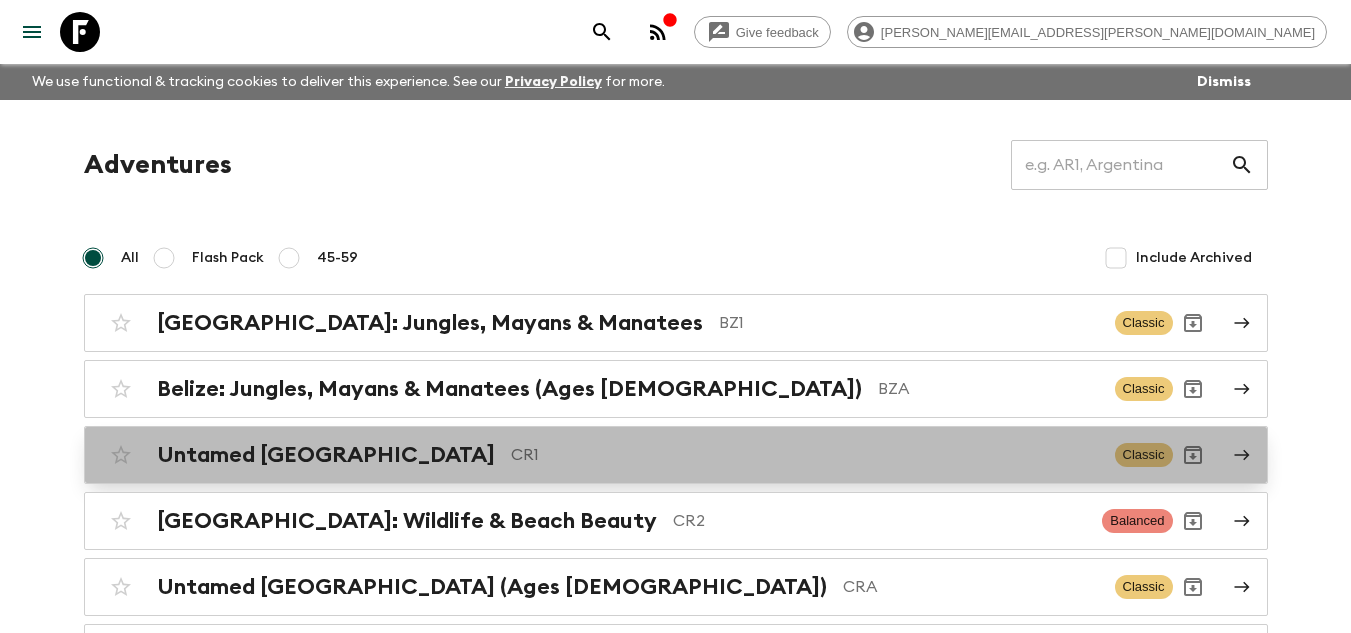 click on "CR1" at bounding box center [805, 455] 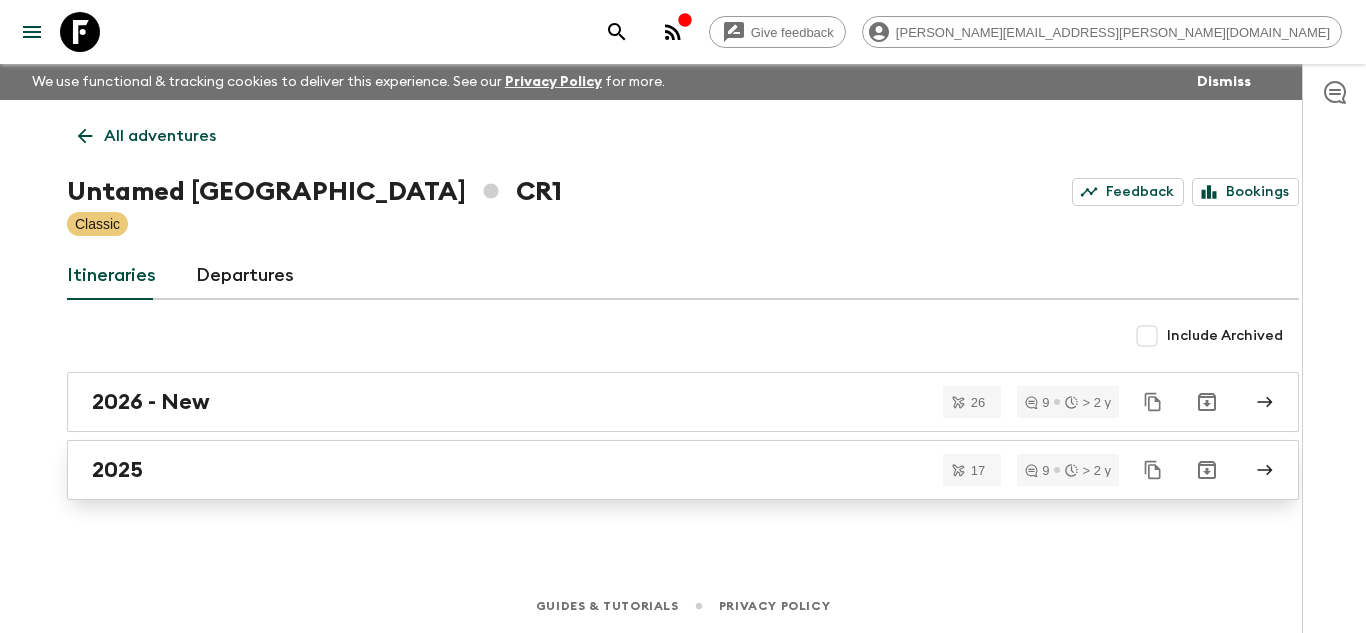 click on "2025" at bounding box center [664, 470] 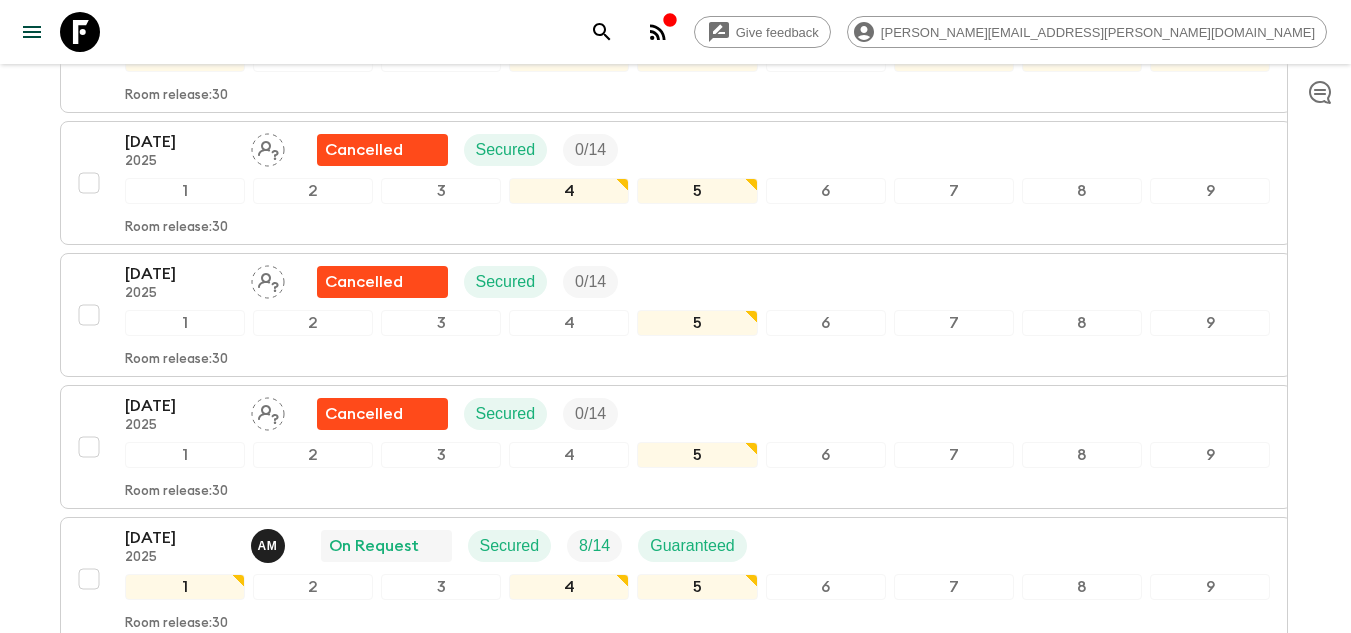 scroll, scrollTop: 600, scrollLeft: 0, axis: vertical 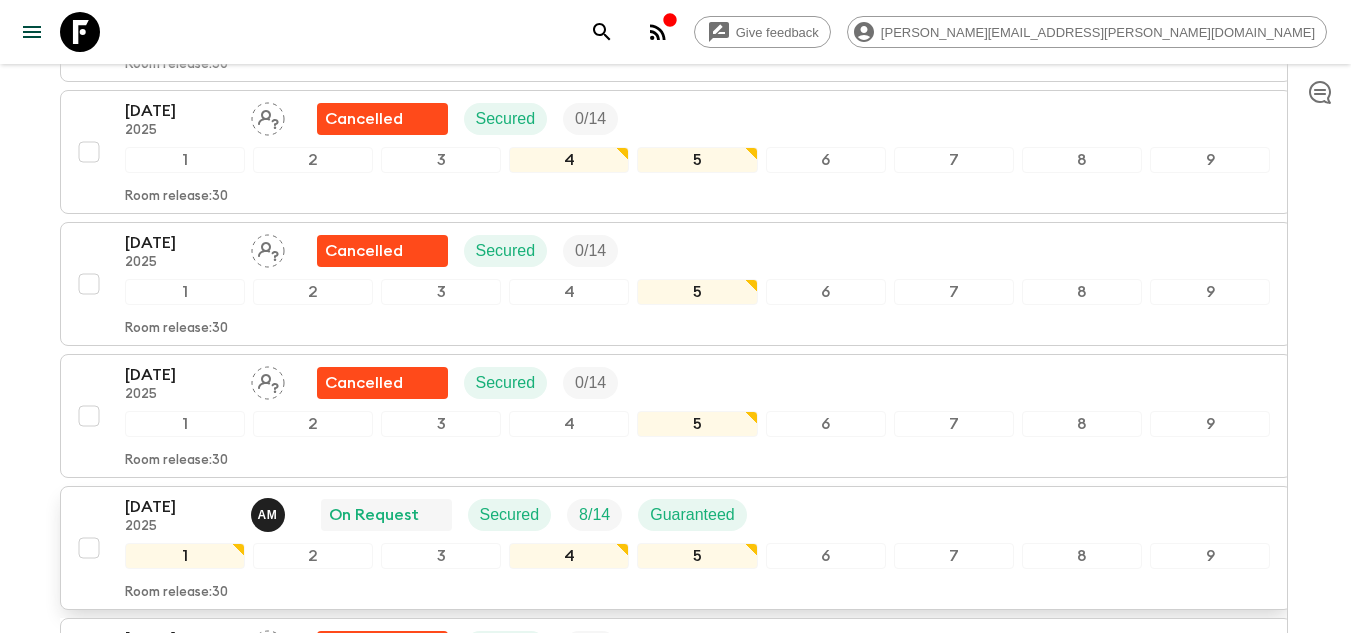 click on "[DATE] 2025  A M On Request Secured 8 / 14 Guaranteed 1 2 3 4 5 6 7 8 9 Room release:  30" at bounding box center (670, 548) 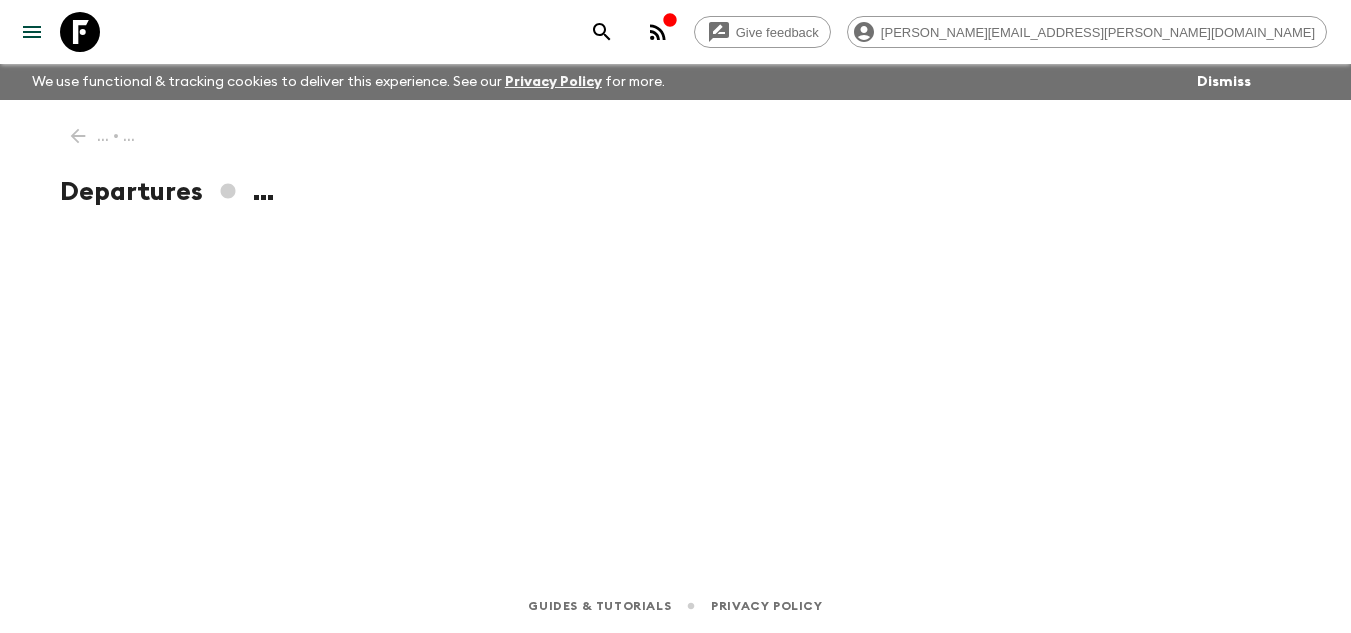 scroll, scrollTop: 0, scrollLeft: 0, axis: both 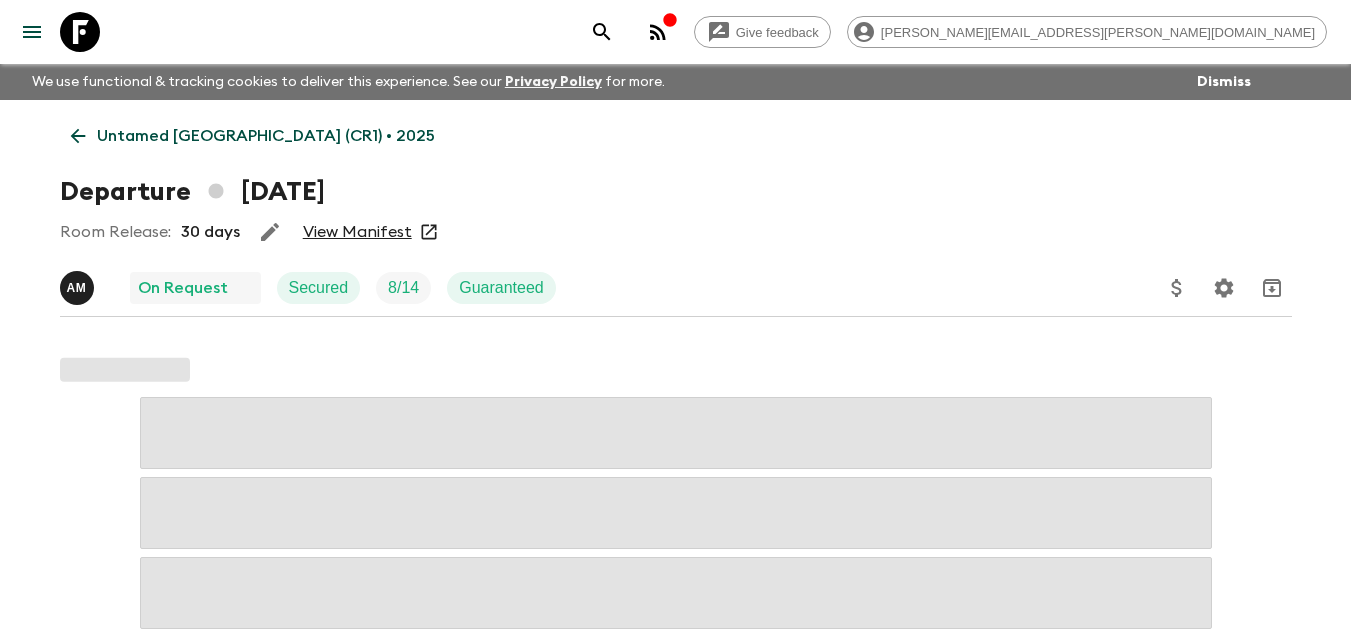 click on "View Manifest" at bounding box center [357, 232] 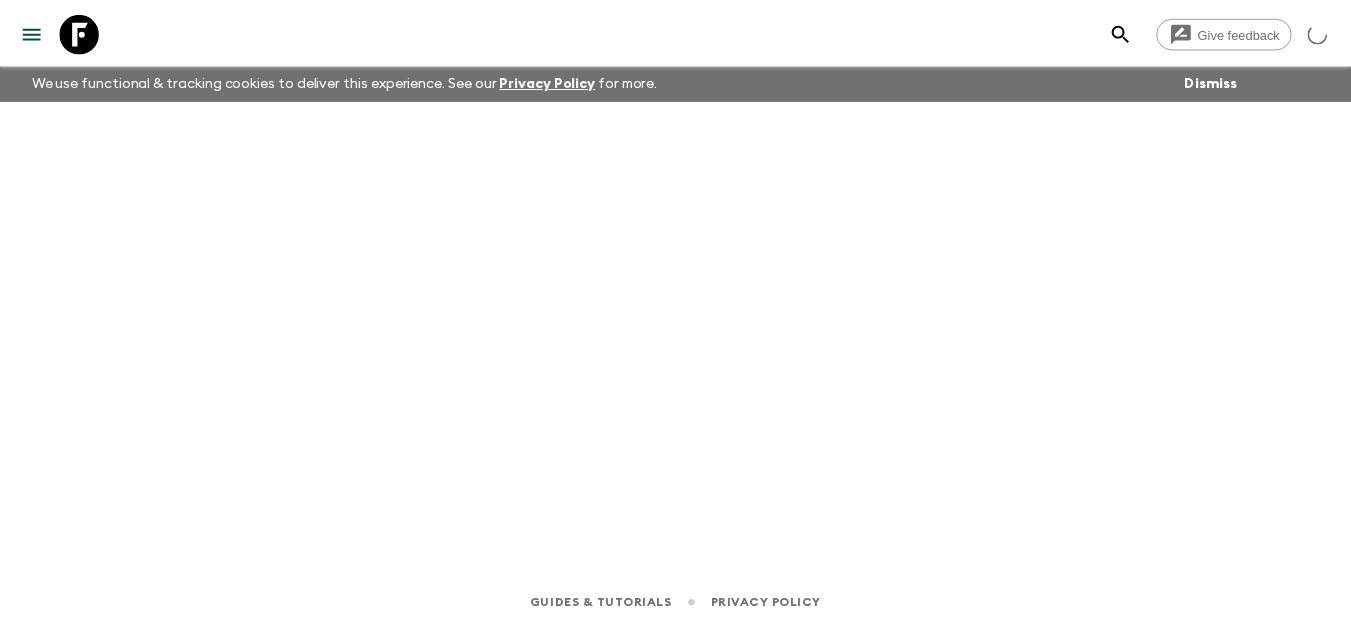 scroll, scrollTop: 0, scrollLeft: 0, axis: both 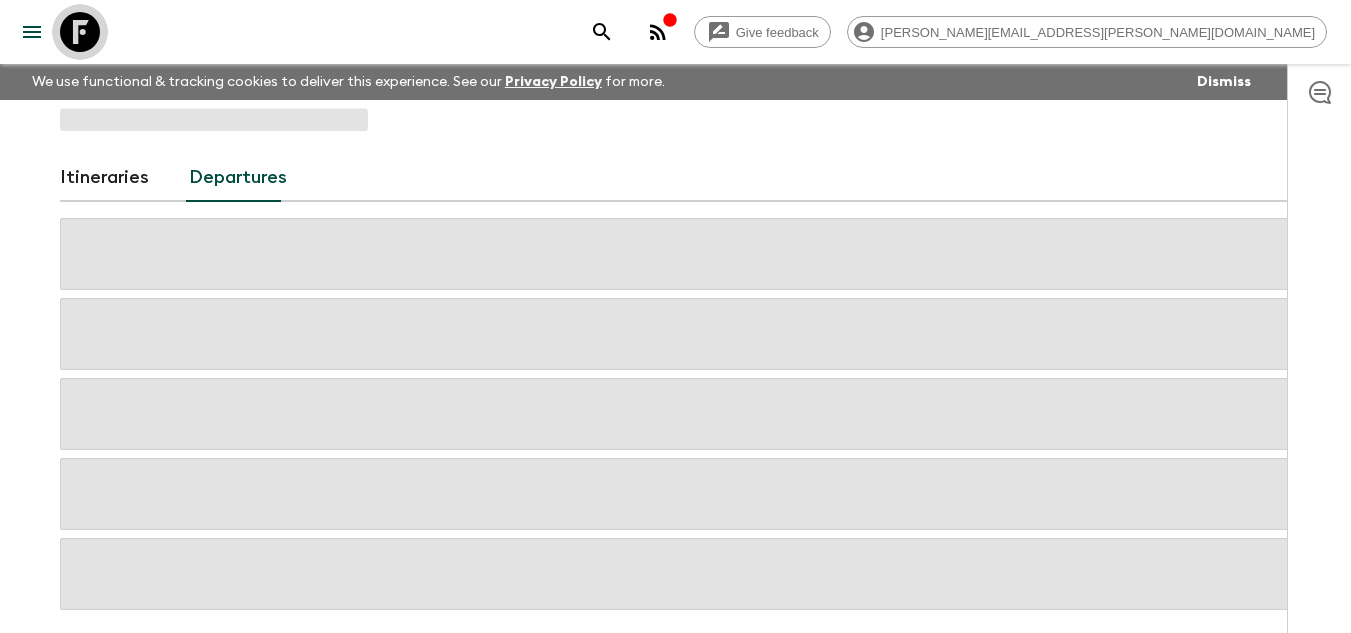 click 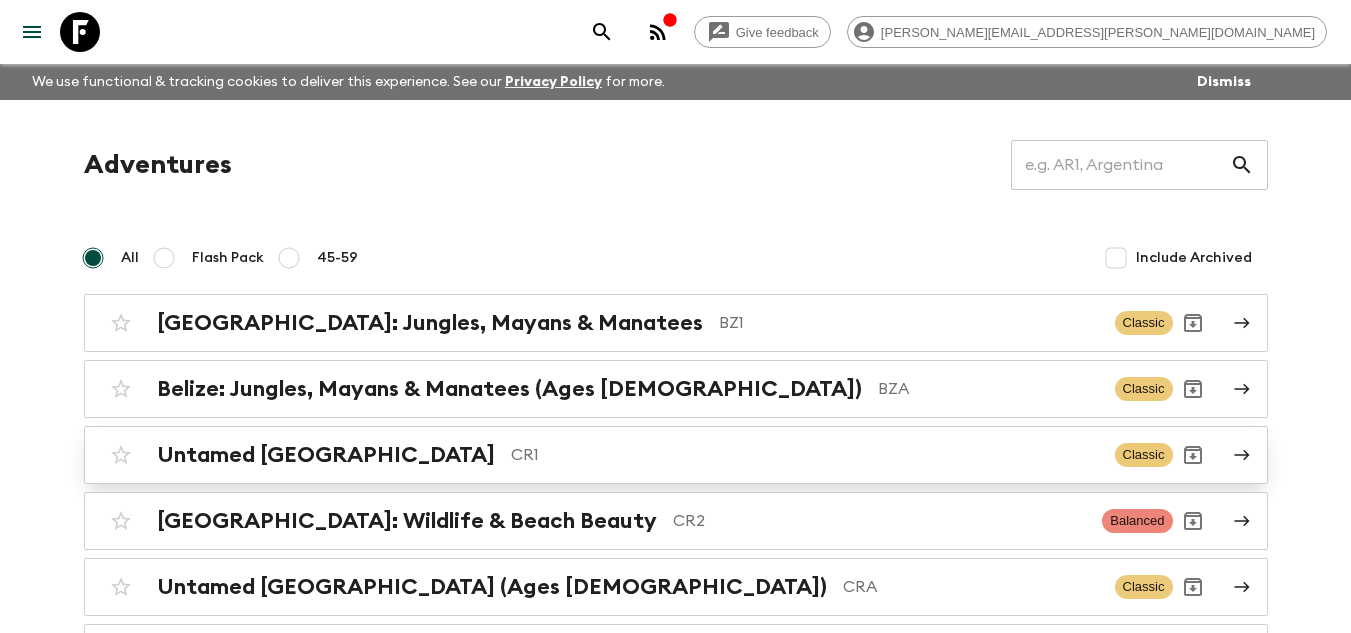 click on "CR1" at bounding box center [805, 455] 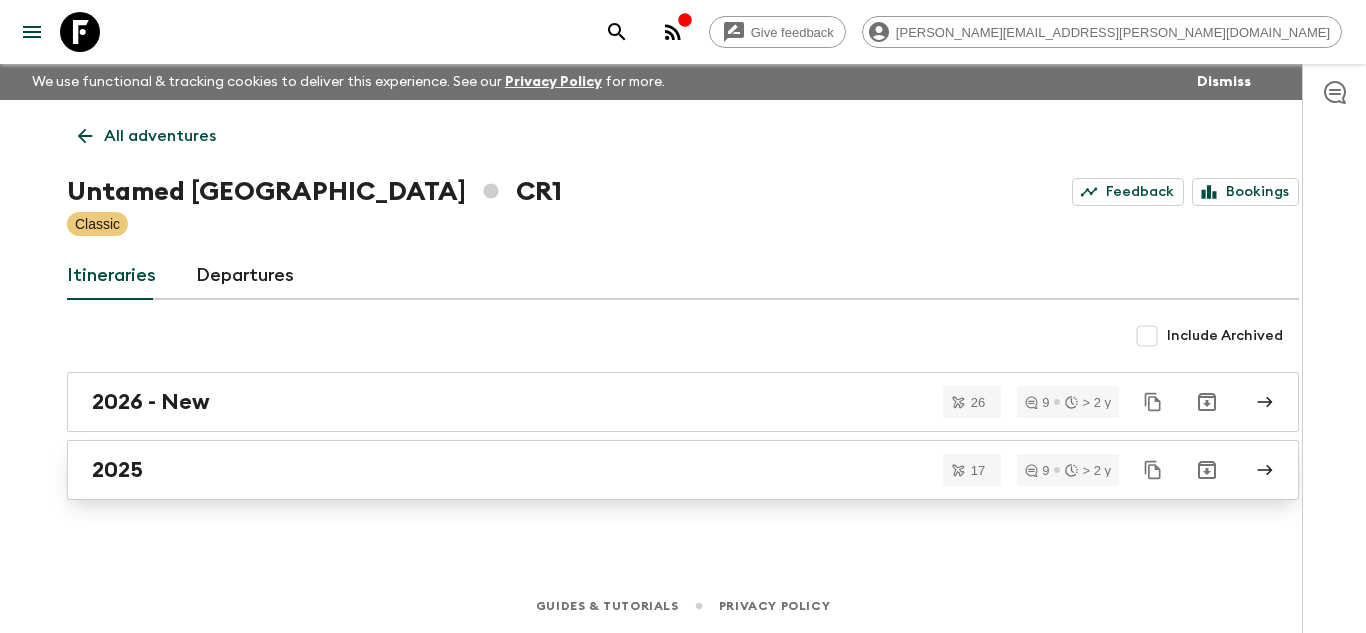 click on "2025" at bounding box center [683, 470] 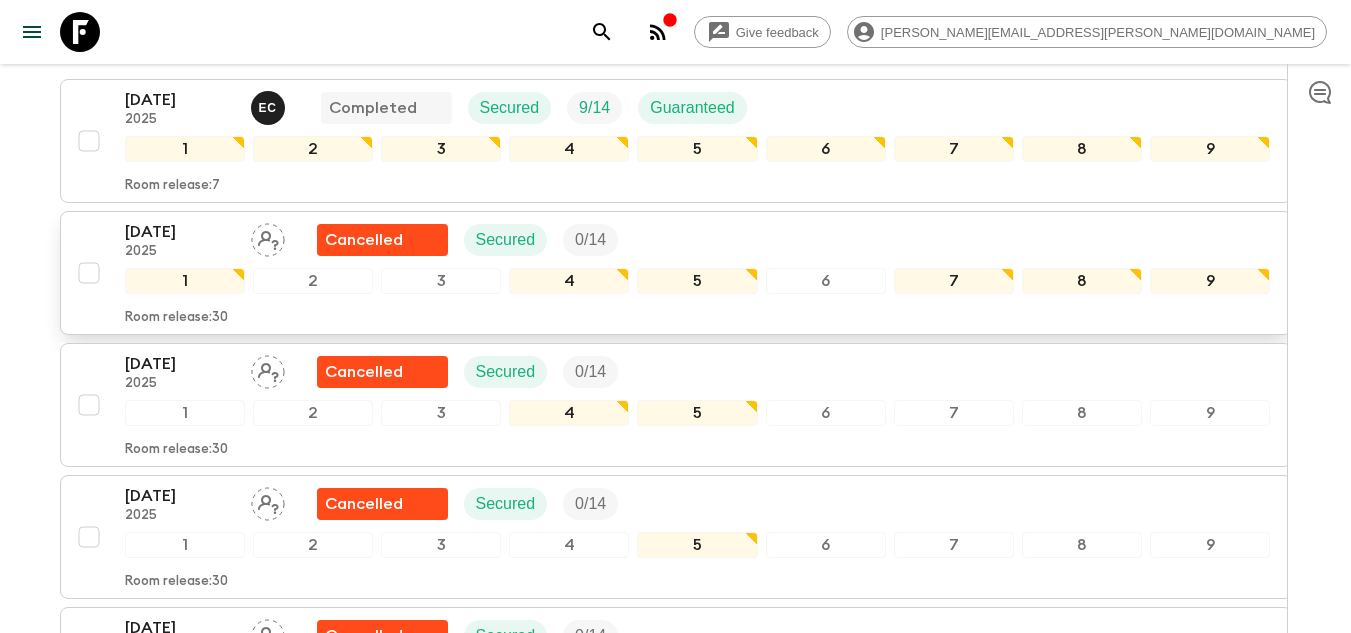 scroll, scrollTop: 600, scrollLeft: 0, axis: vertical 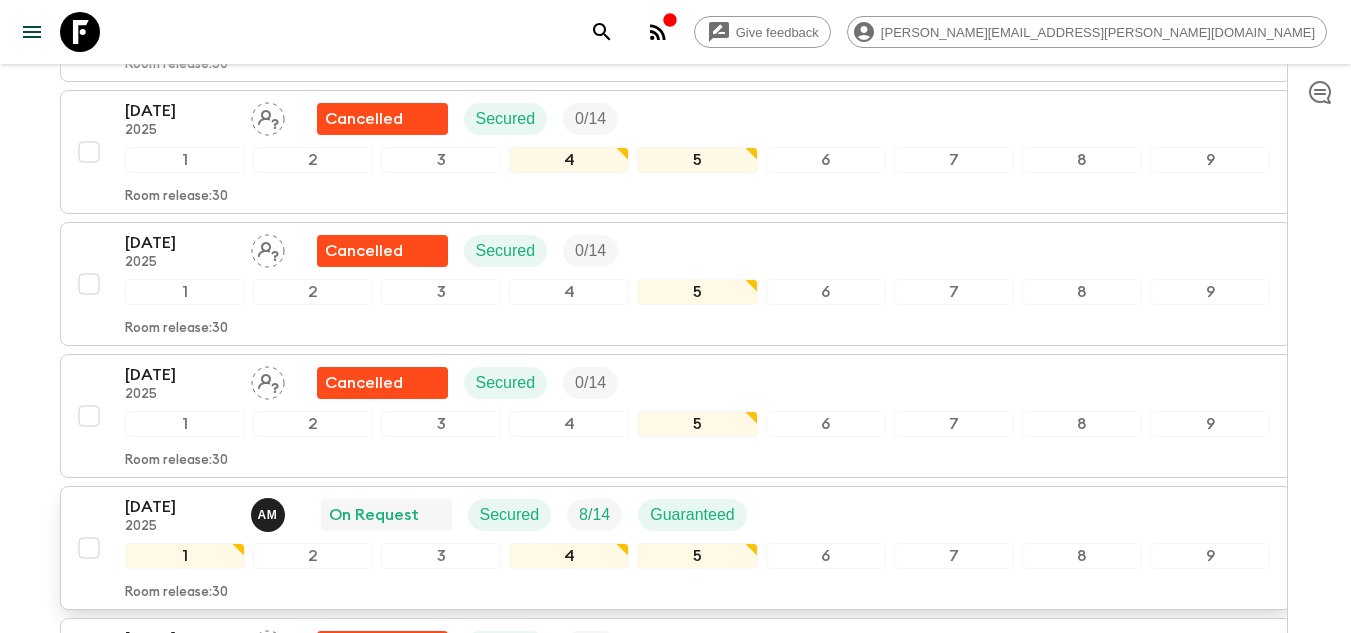 click on "[DATE] 2025  A M On Request Secured 8 / 14 Guaranteed 1 2 3 4 5 6 7 8 9 Room release:  30" at bounding box center [670, 548] 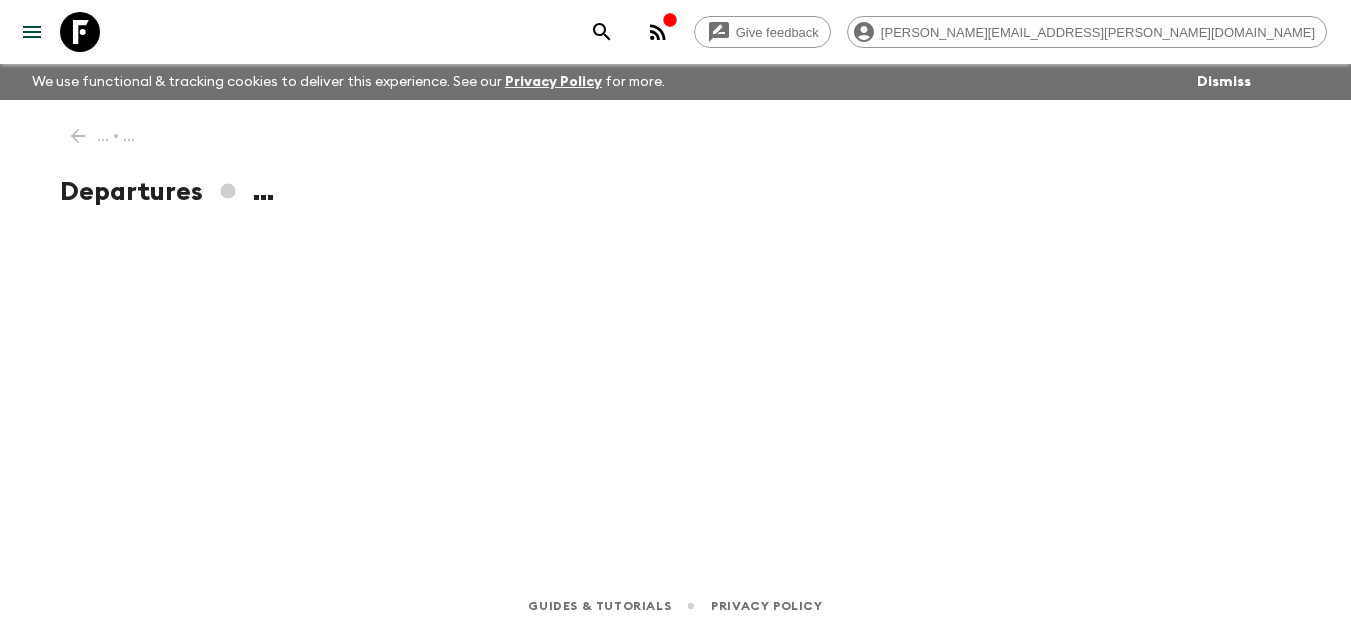 scroll, scrollTop: 0, scrollLeft: 0, axis: both 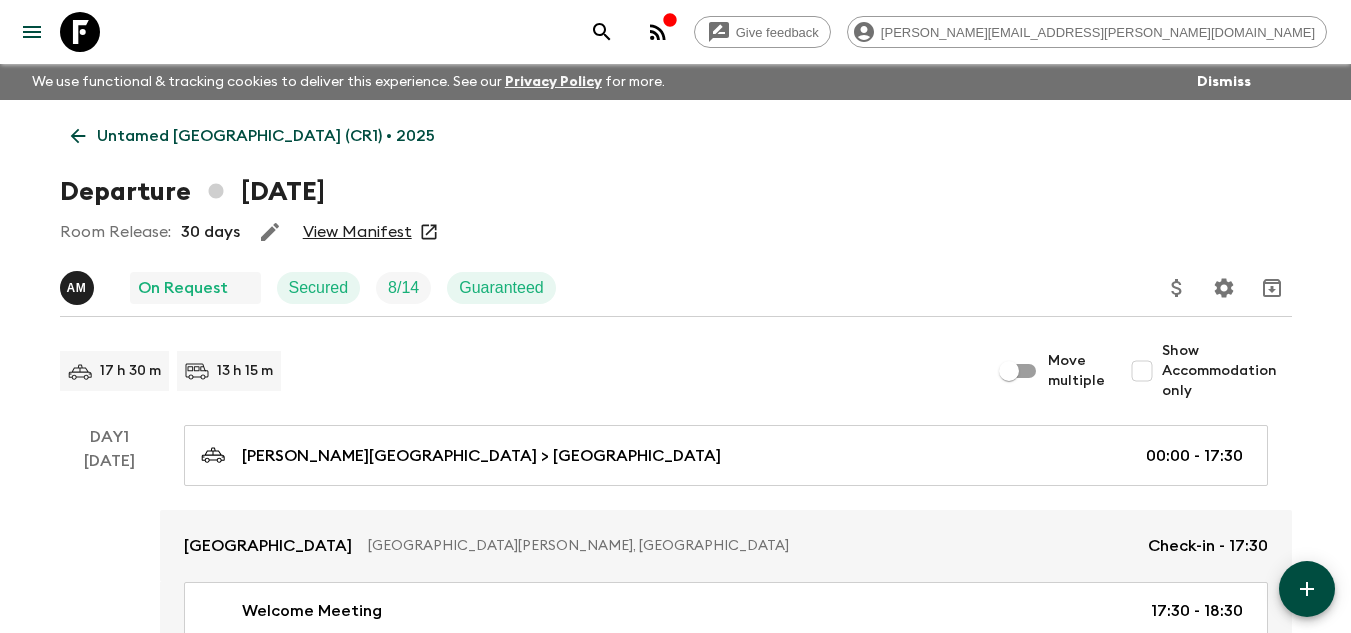 click on "View Manifest" at bounding box center (357, 232) 